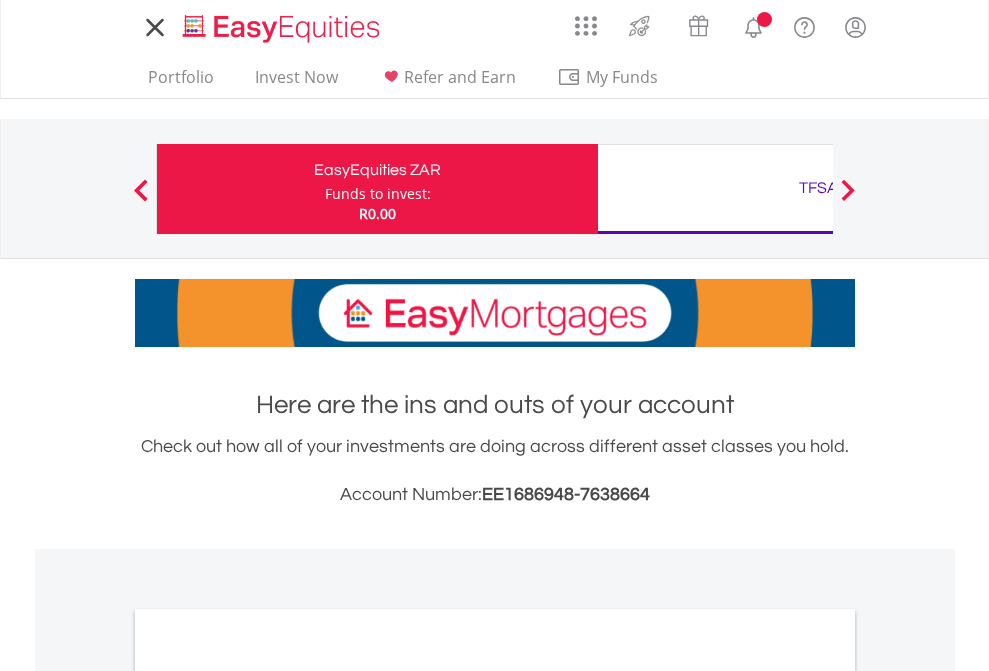 scroll, scrollTop: 0, scrollLeft: 0, axis: both 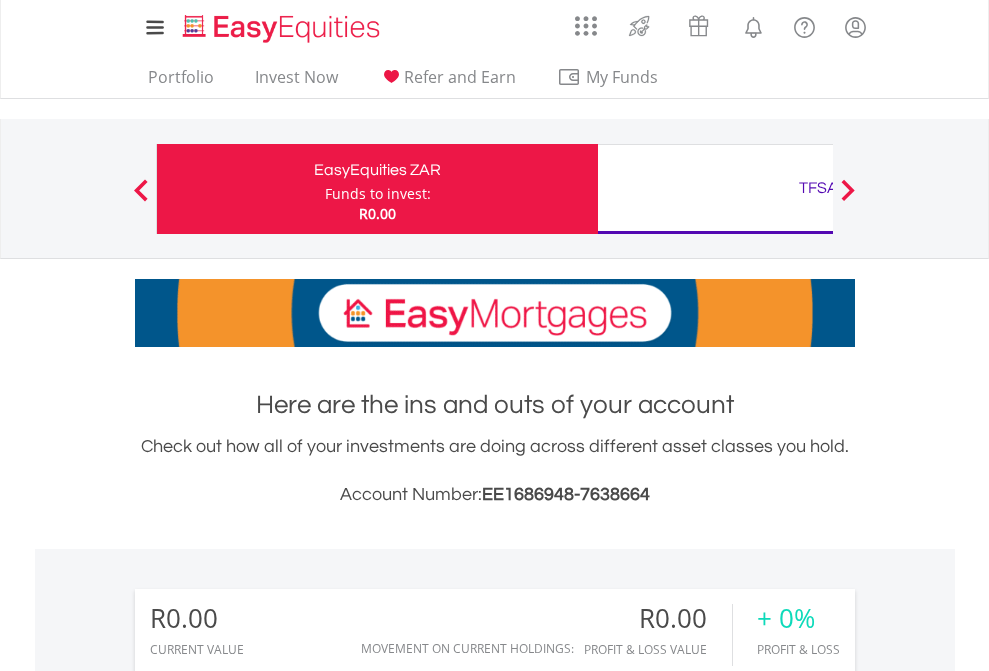 click on "Funds to invest:" at bounding box center (378, 194) 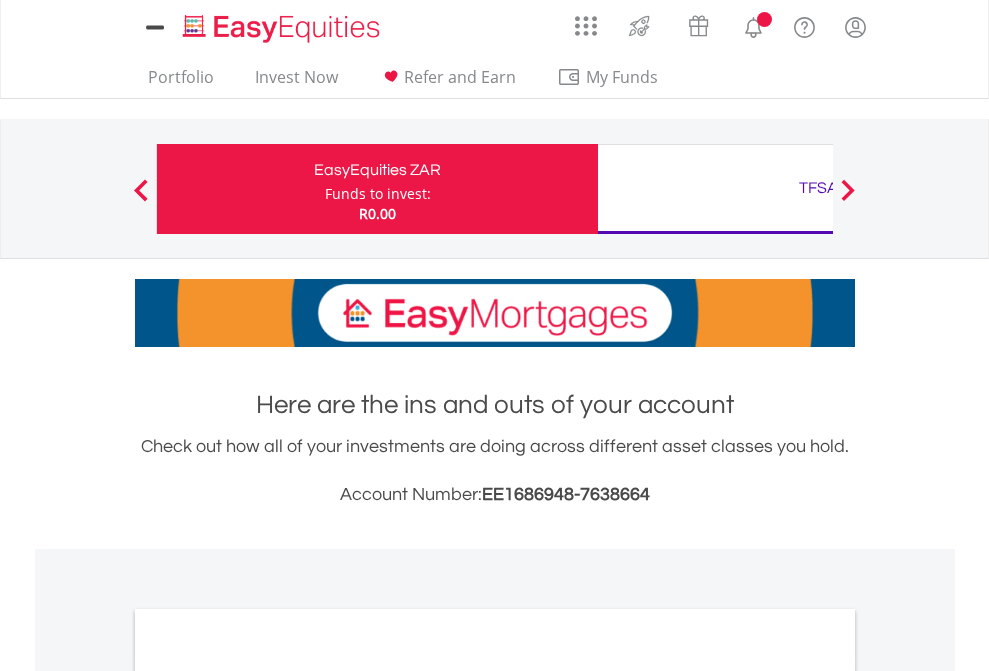 scroll, scrollTop: 0, scrollLeft: 0, axis: both 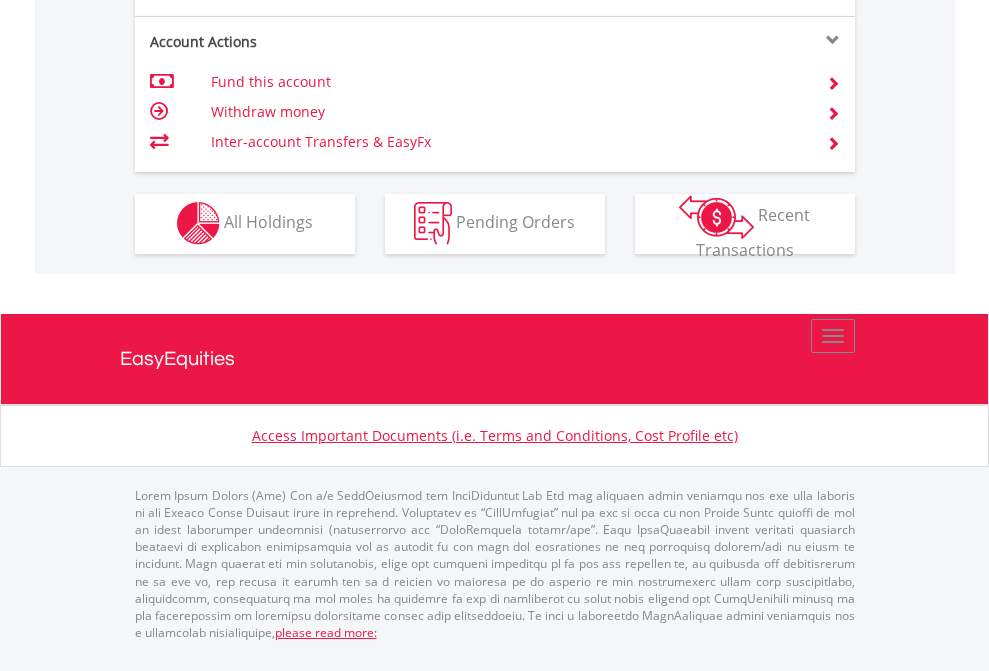 click on "Investment types" at bounding box center [706, -353] 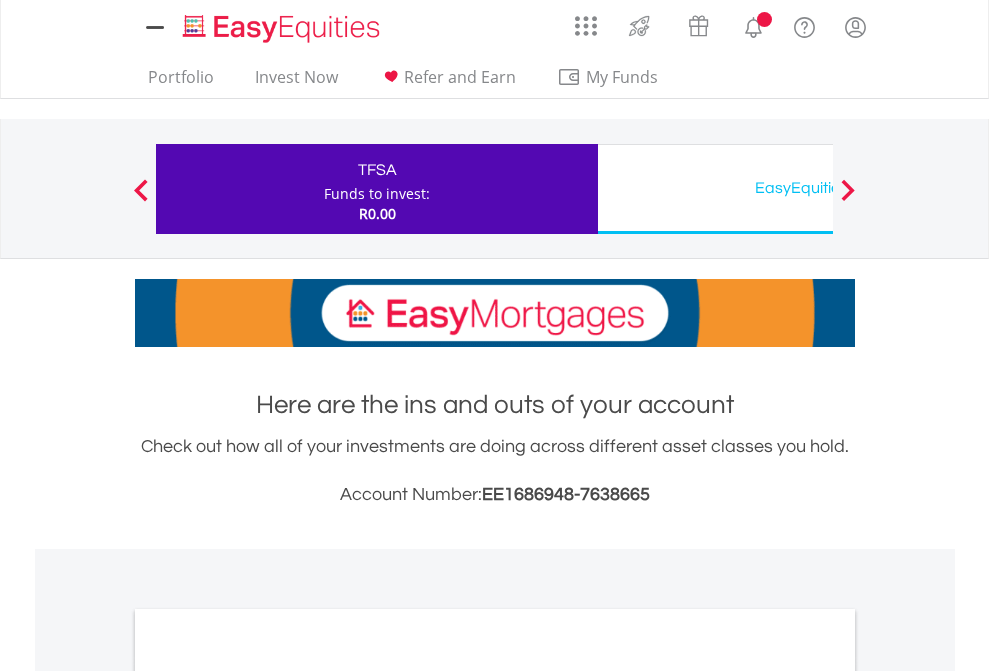 scroll, scrollTop: 0, scrollLeft: 0, axis: both 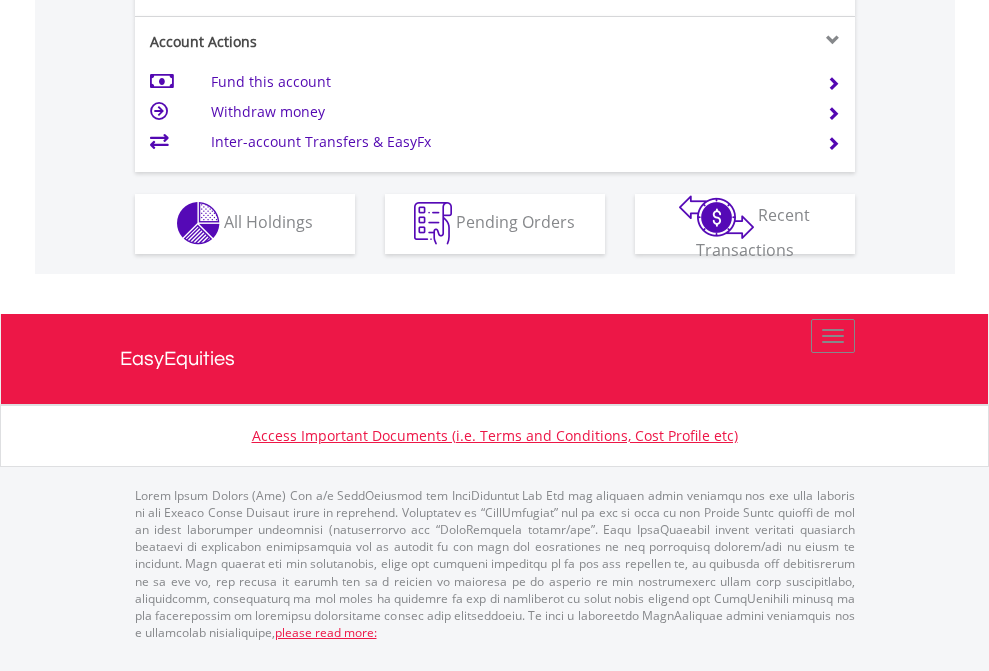 click on "Investment types" at bounding box center (706, -353) 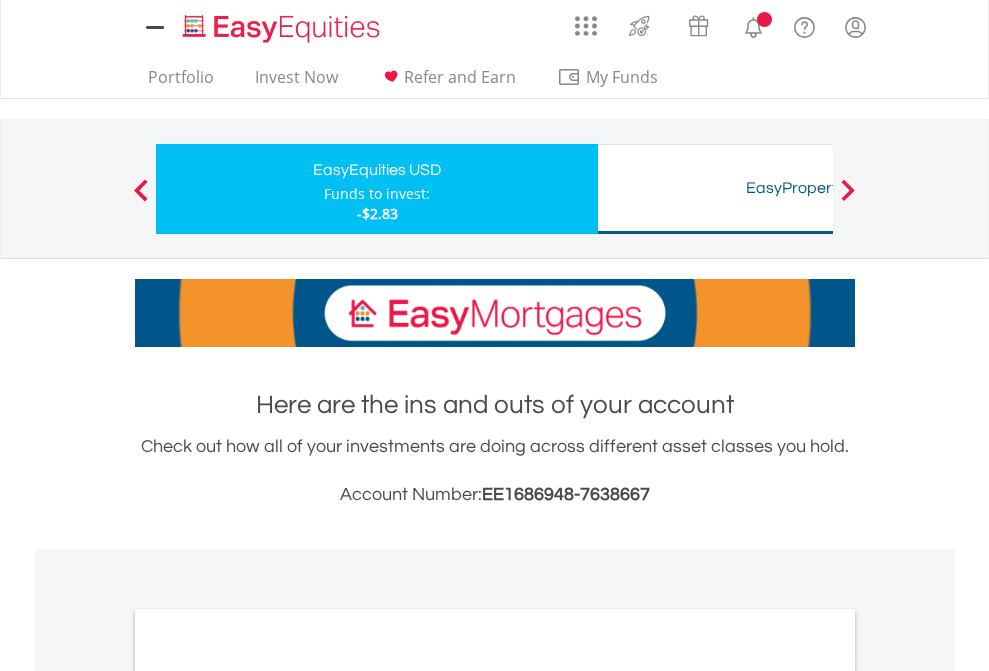 scroll, scrollTop: 0, scrollLeft: 0, axis: both 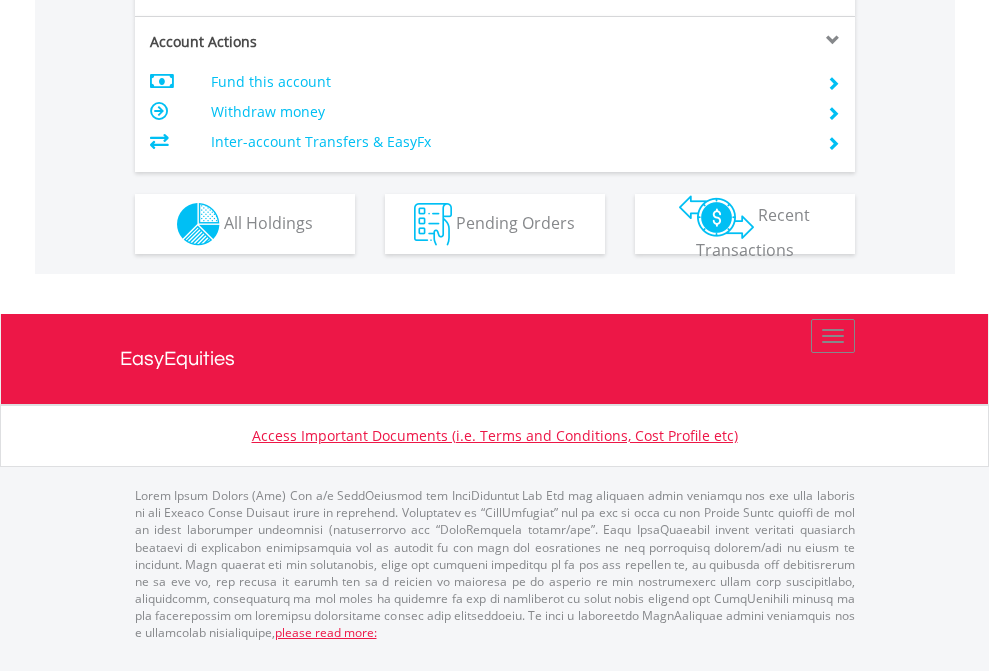 click on "Investment types" at bounding box center [706, -337] 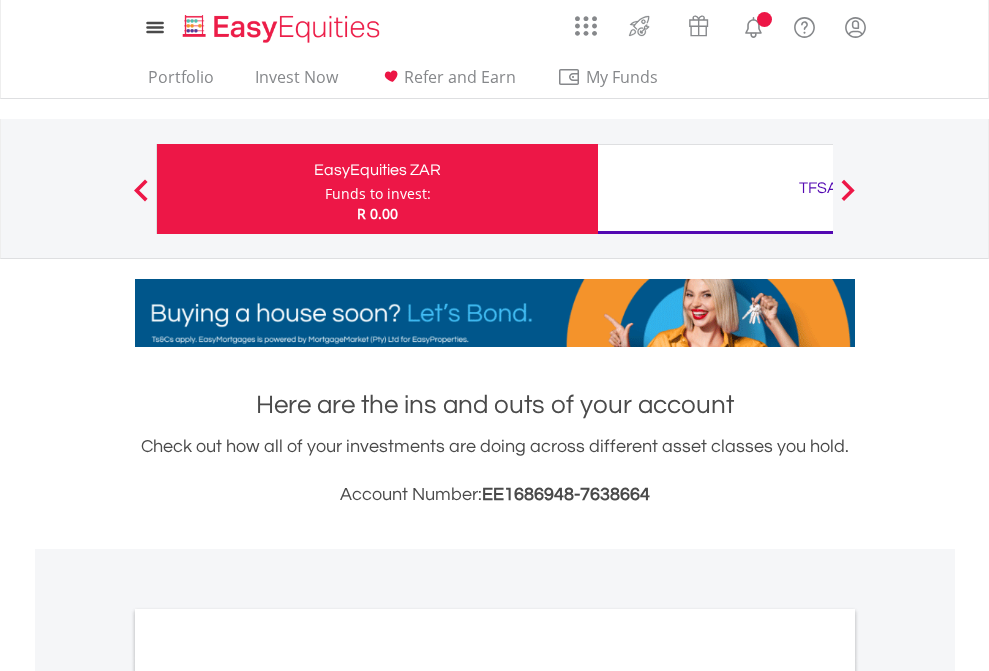 scroll, scrollTop: 0, scrollLeft: 0, axis: both 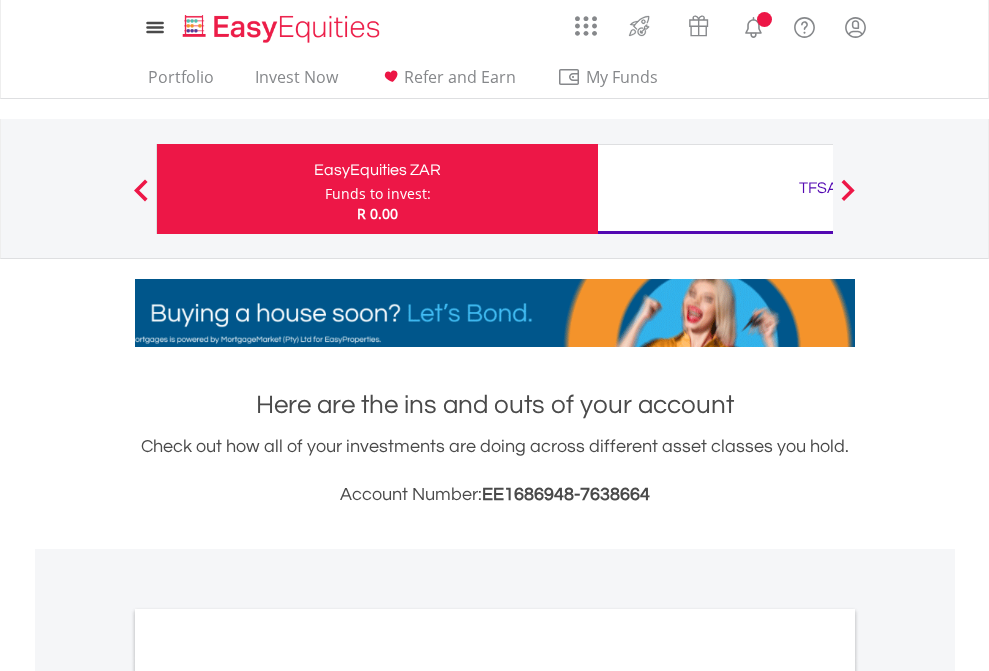 click on "All Holdings" at bounding box center (268, 1096) 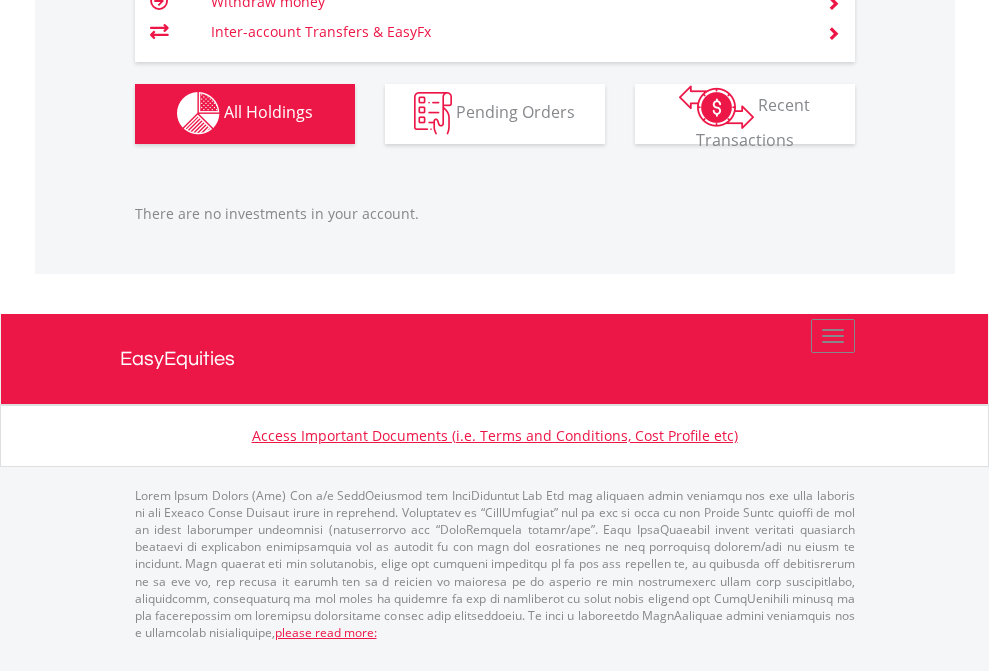 scroll, scrollTop: 1980, scrollLeft: 0, axis: vertical 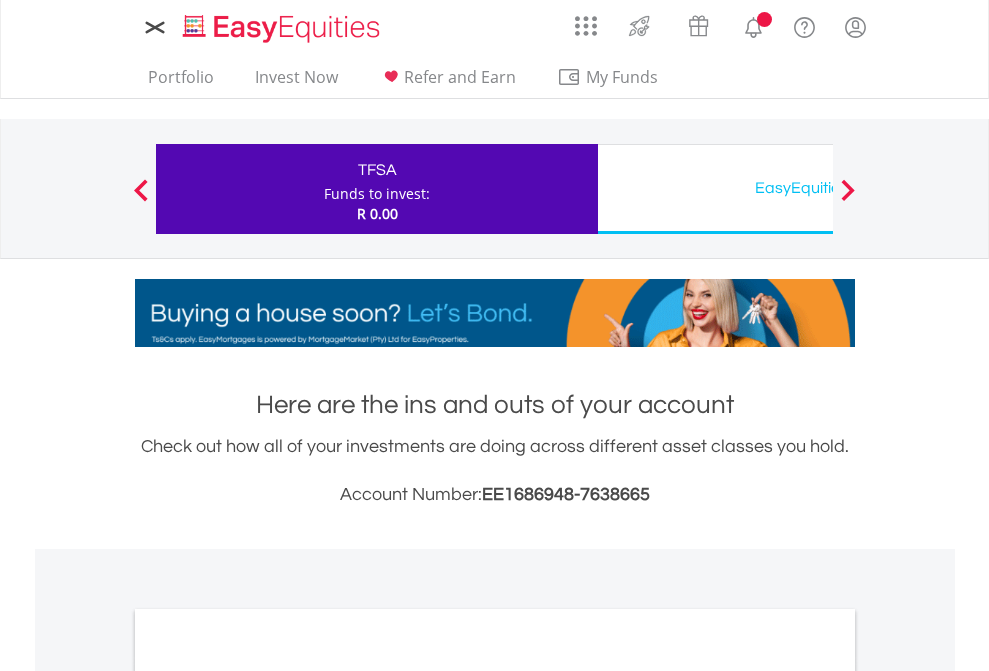 click on "All Holdings" at bounding box center (268, 1096) 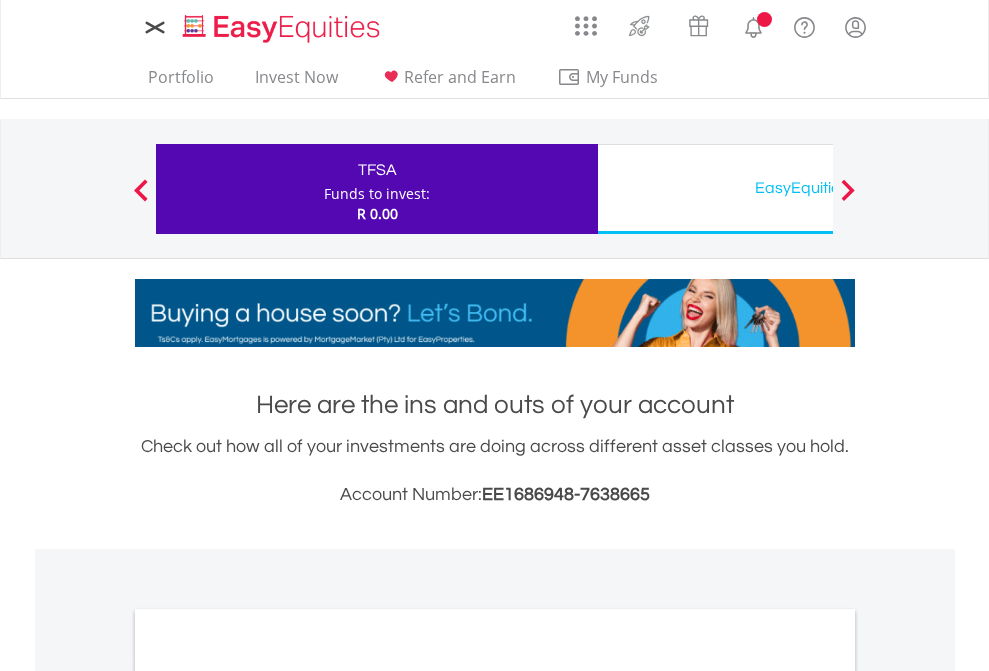 scroll, scrollTop: 1202, scrollLeft: 0, axis: vertical 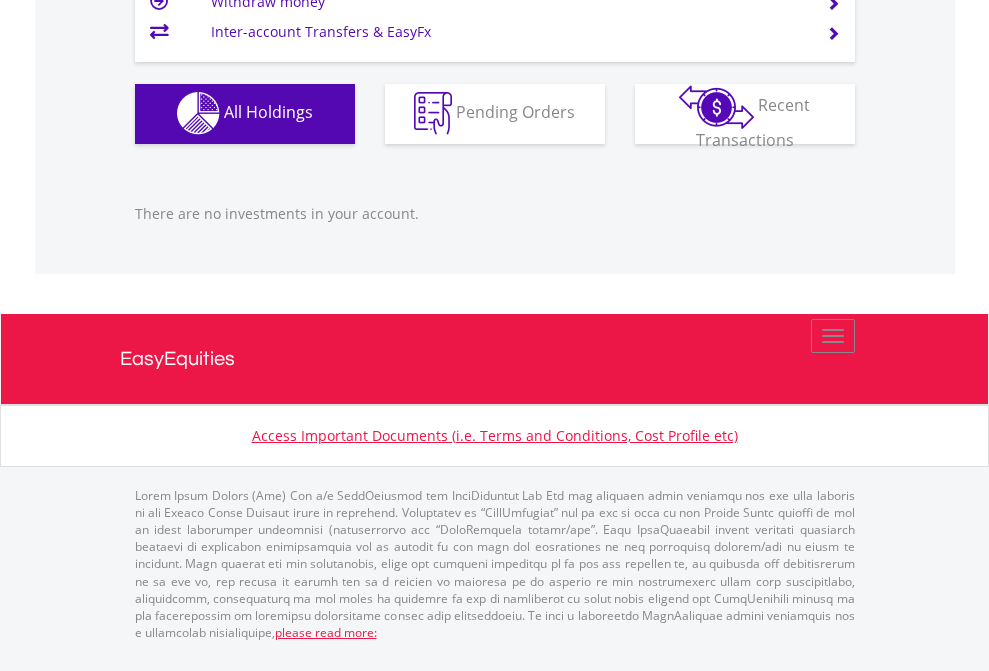 click on "EasyEquities USD" at bounding box center (818, -1142) 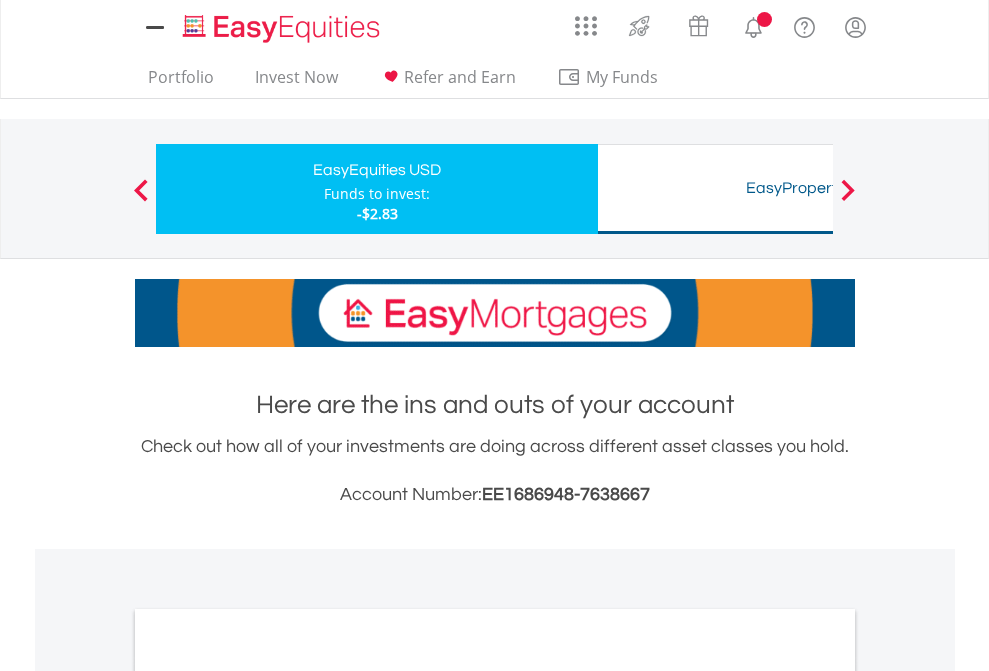 scroll, scrollTop: 0, scrollLeft: 0, axis: both 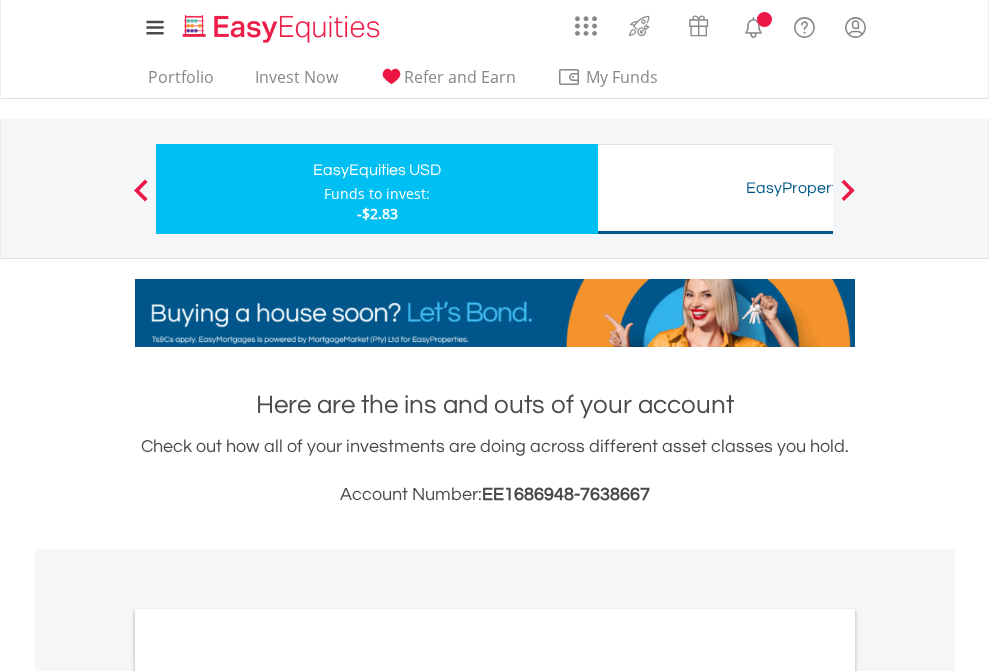 click on "All Holdings" at bounding box center (268, 1096) 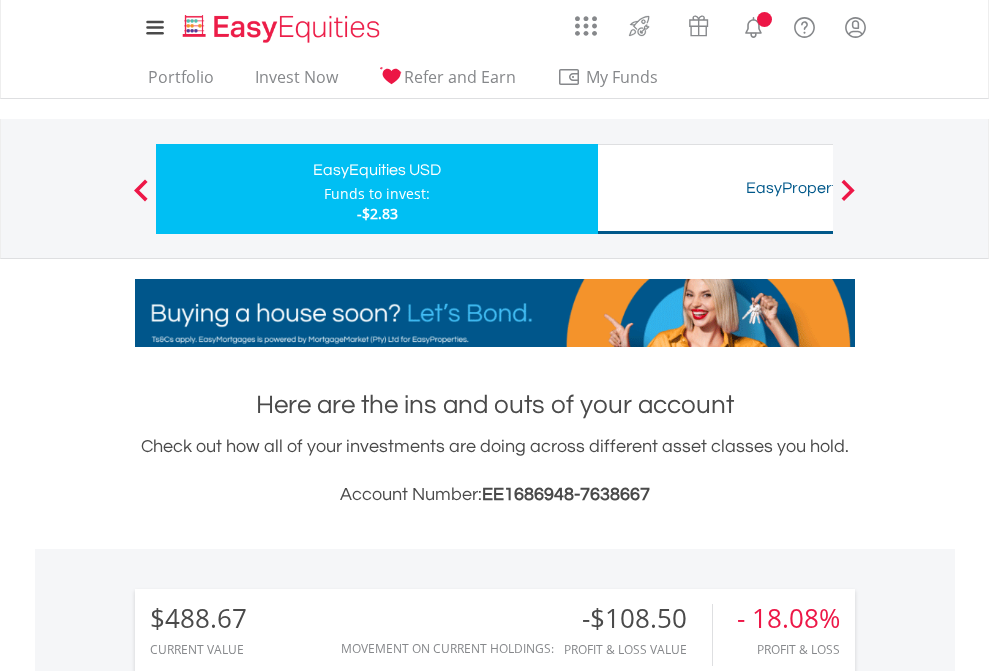 scroll, scrollTop: 1493, scrollLeft: 0, axis: vertical 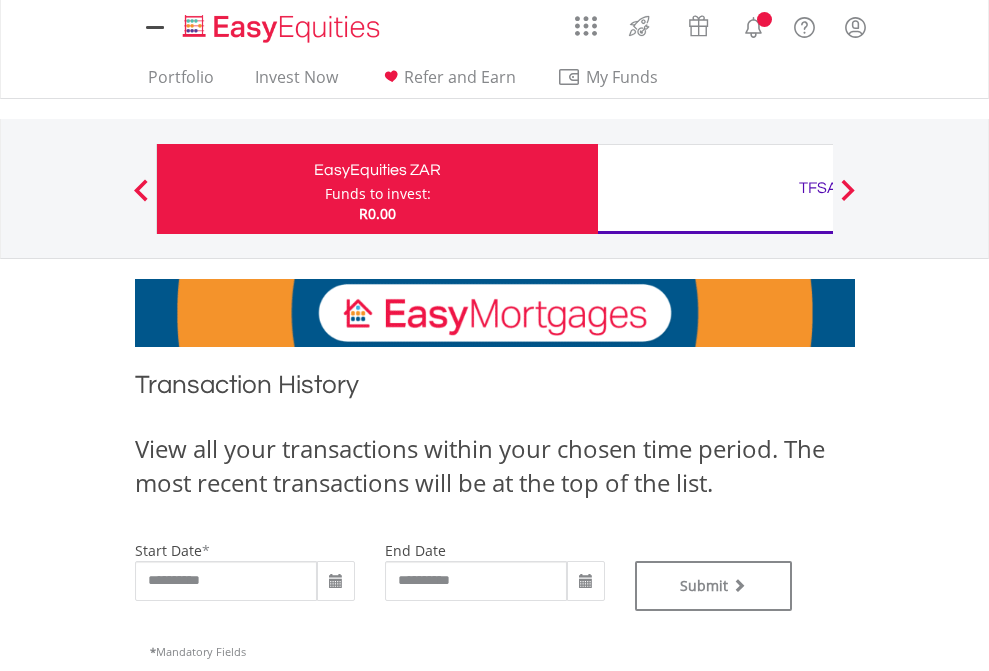 type on "**********" 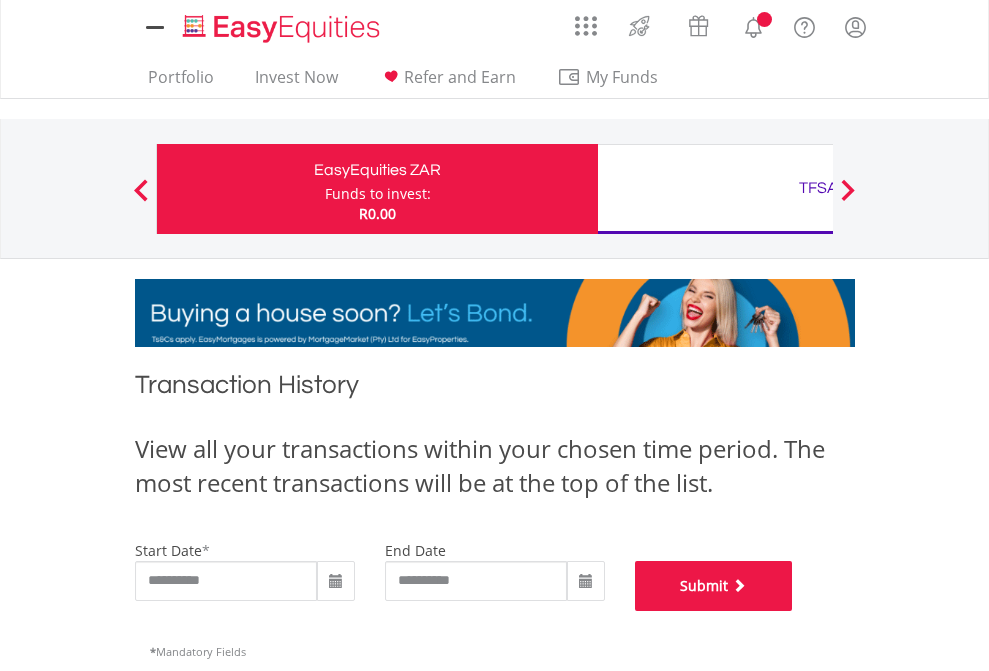 click on "Submit" at bounding box center (714, 586) 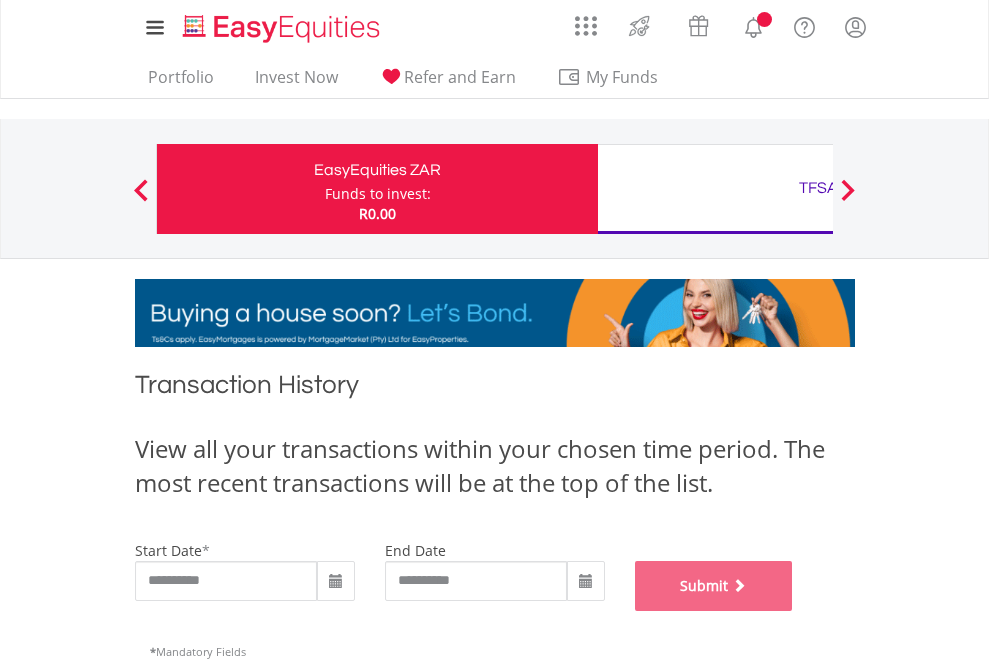 scroll, scrollTop: 811, scrollLeft: 0, axis: vertical 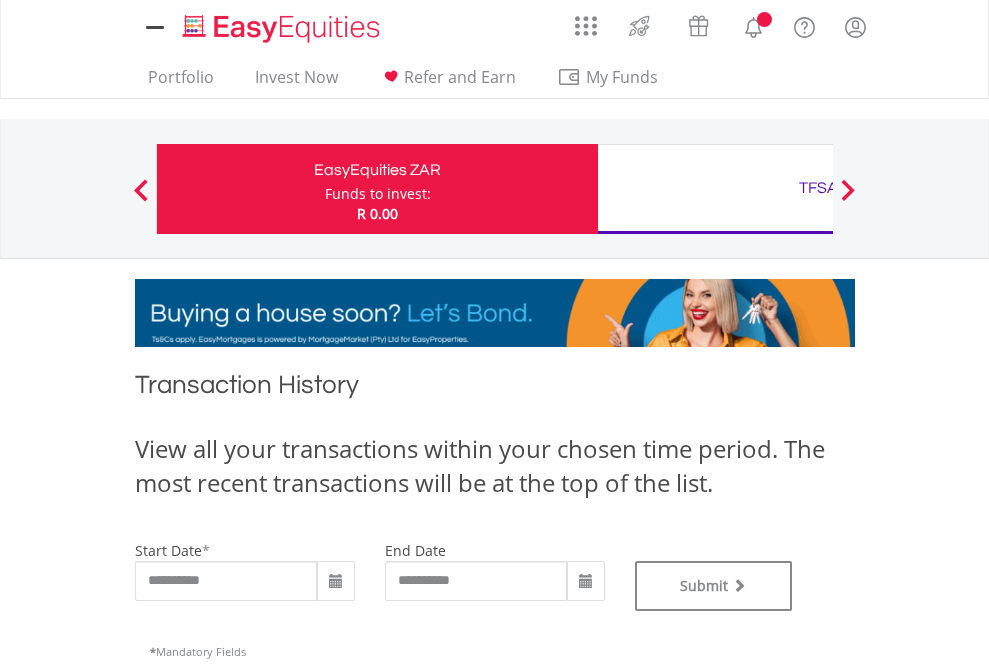 click on "TFSA" at bounding box center (818, 188) 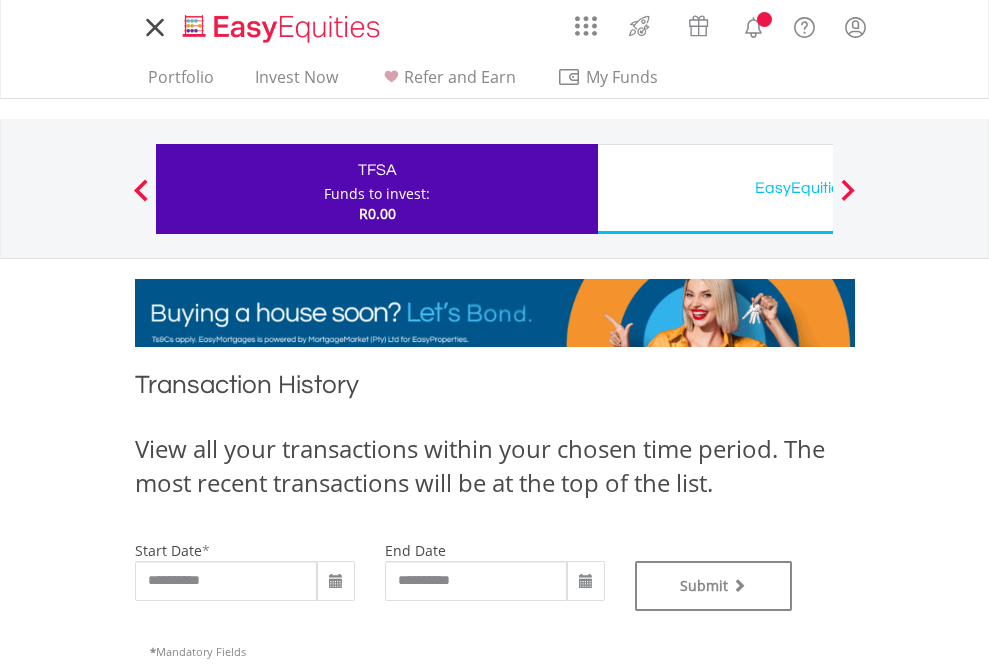 scroll, scrollTop: 0, scrollLeft: 0, axis: both 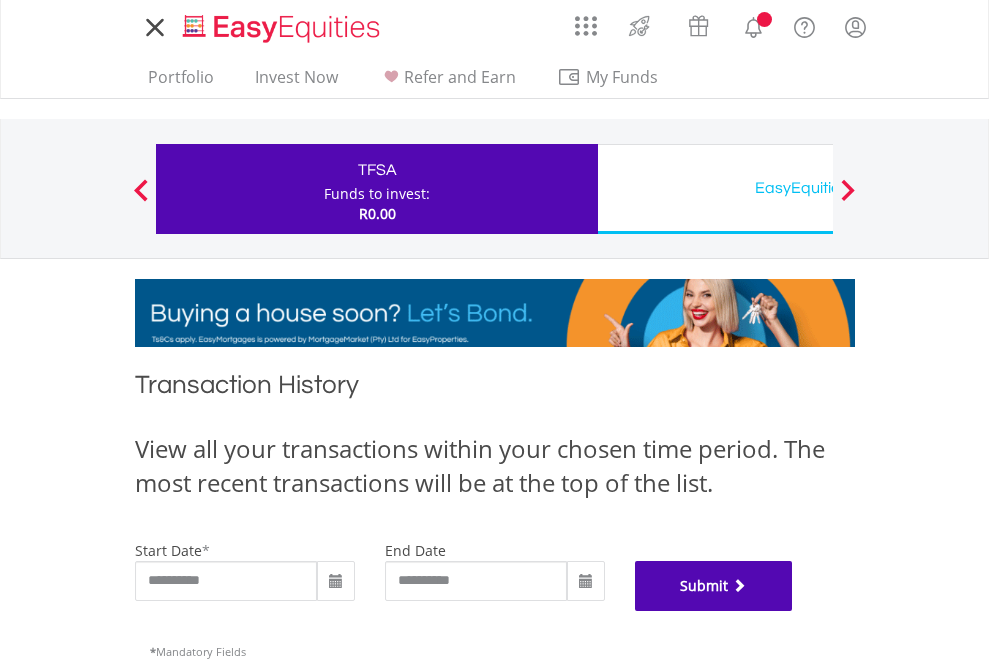 click on "Submit" at bounding box center [714, 586] 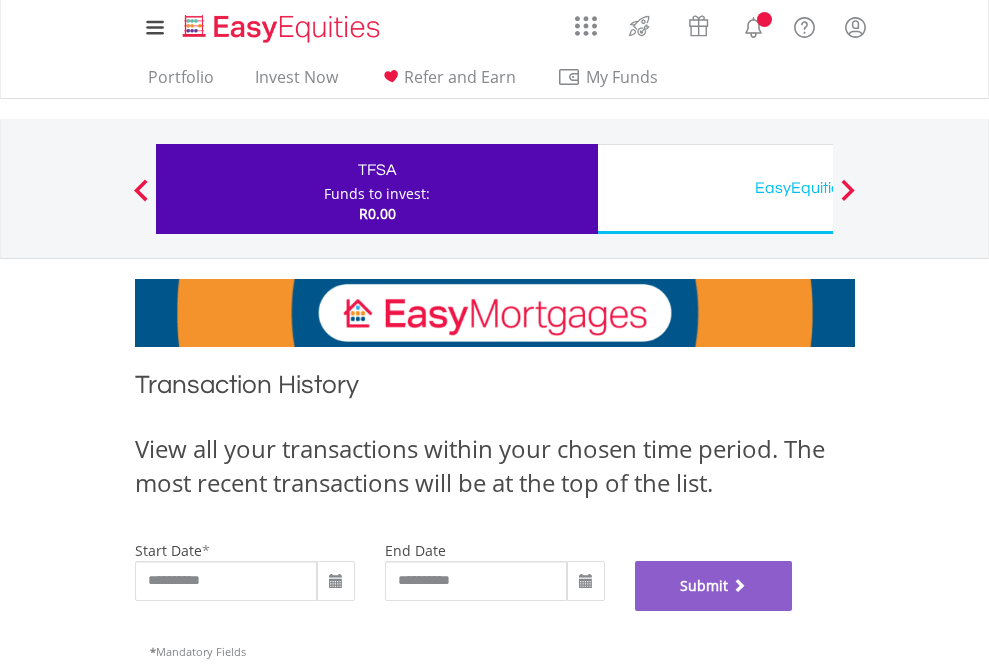 scroll, scrollTop: 811, scrollLeft: 0, axis: vertical 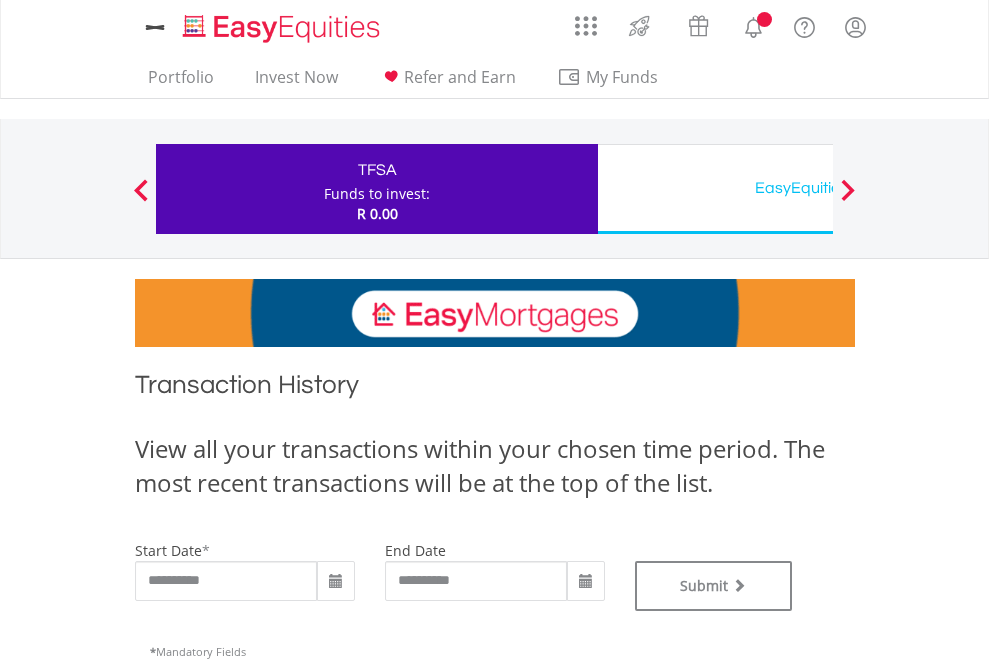 click on "EasyEquities USD" at bounding box center [818, 188] 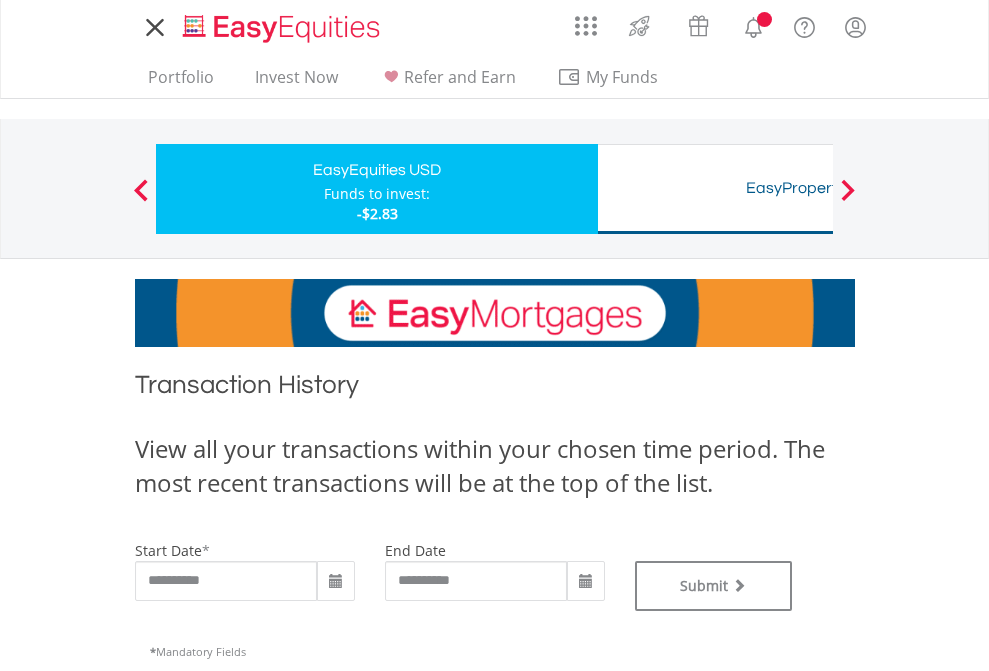 scroll, scrollTop: 0, scrollLeft: 0, axis: both 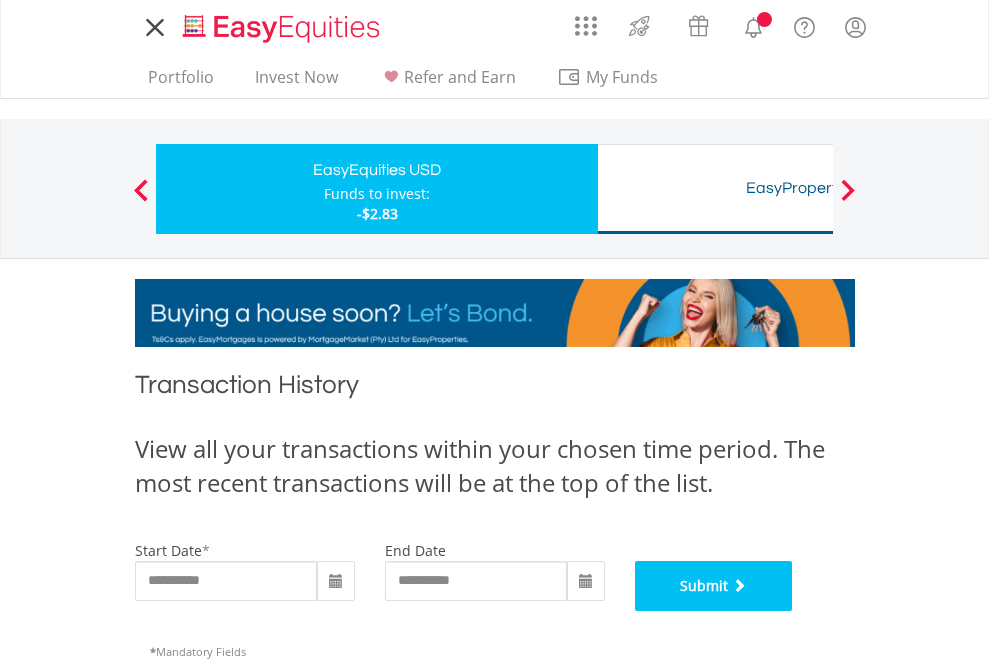 click on "Submit" at bounding box center [714, 586] 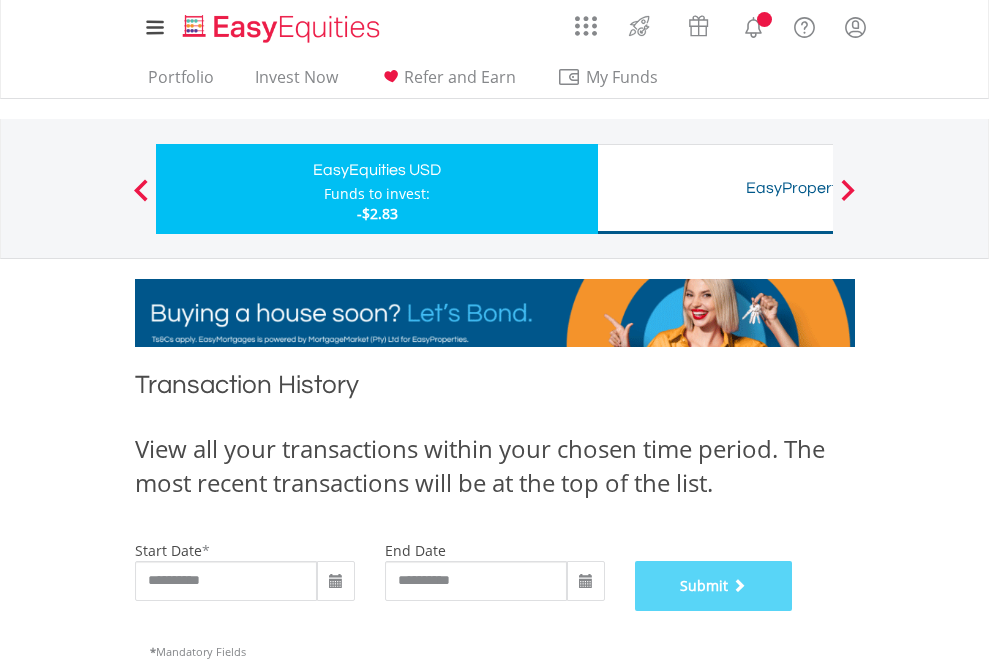 scroll, scrollTop: 811, scrollLeft: 0, axis: vertical 